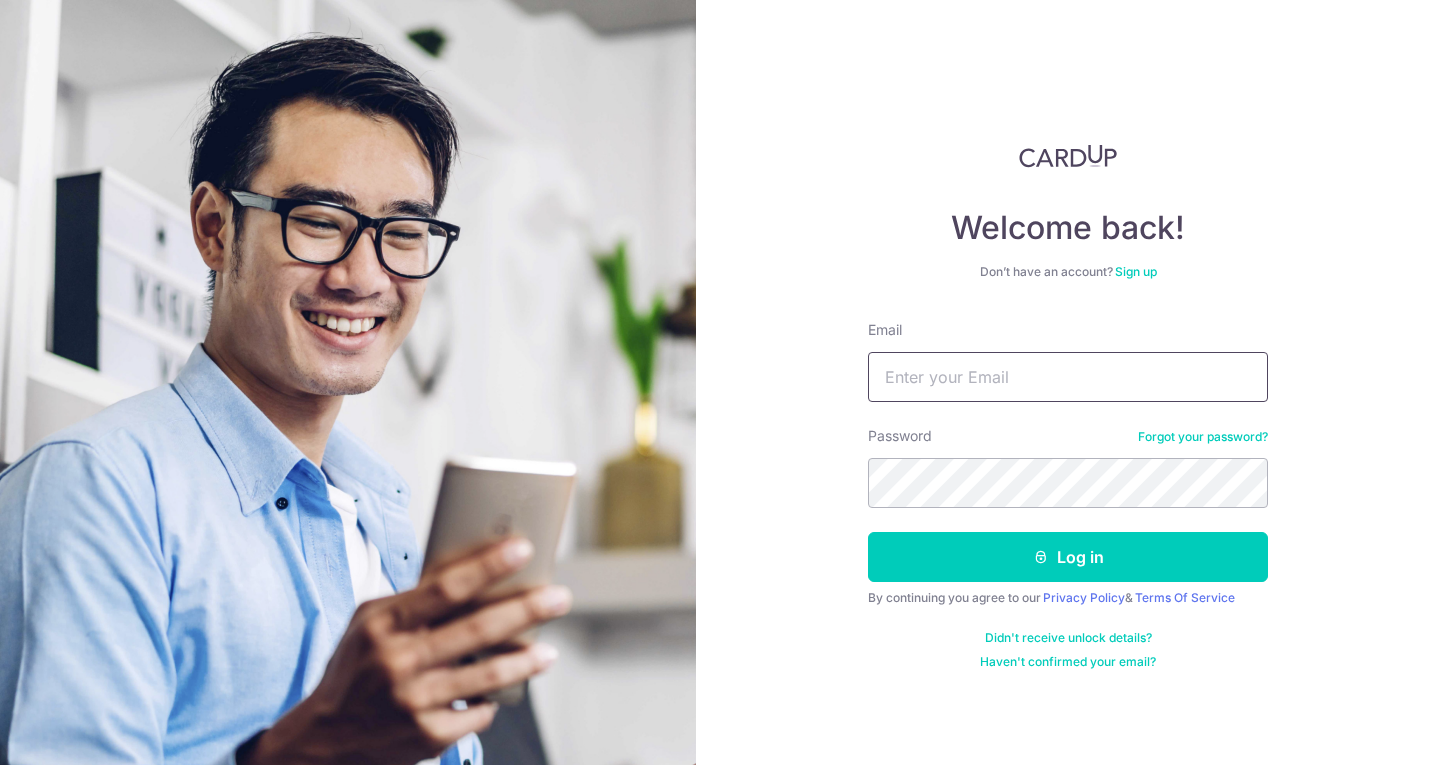 scroll, scrollTop: 0, scrollLeft: 0, axis: both 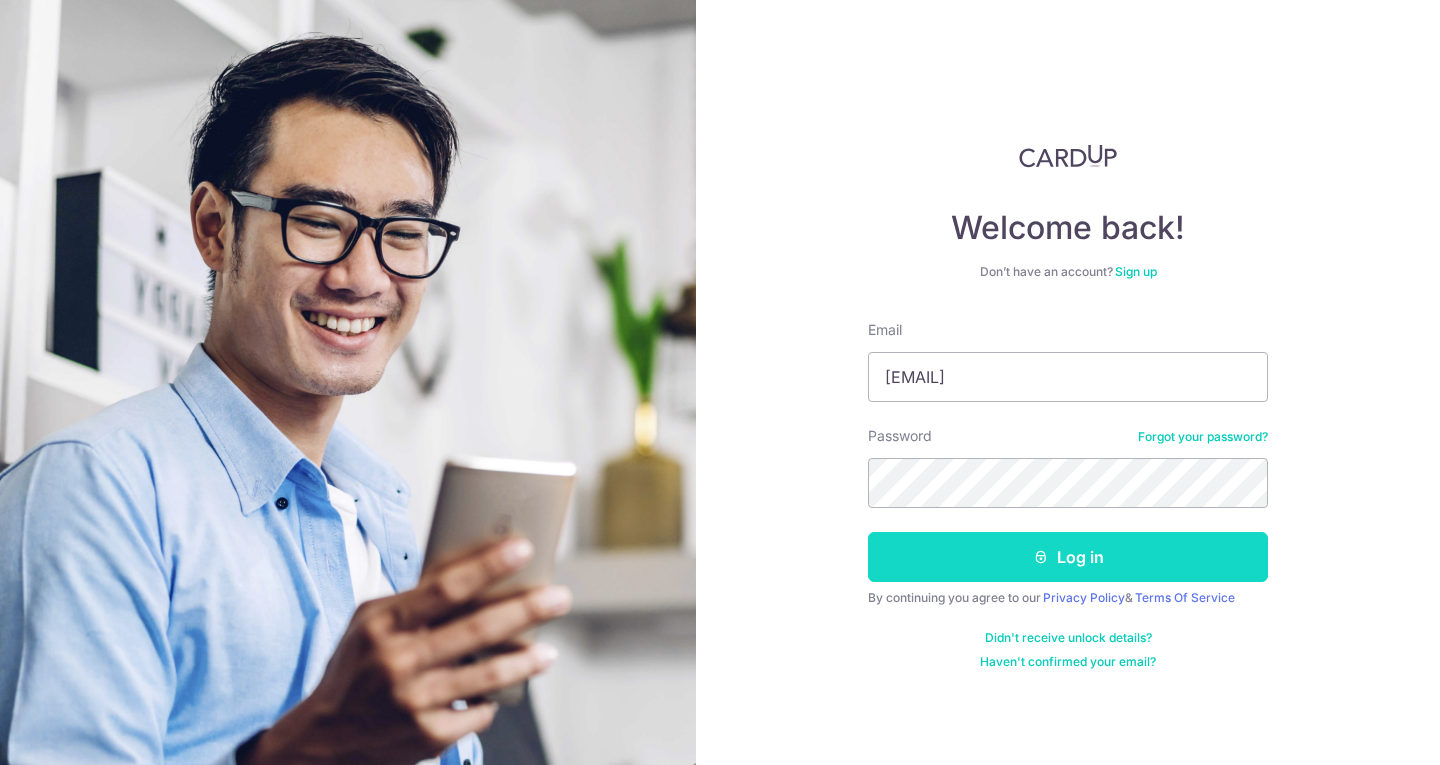 click on "Log in" at bounding box center [1068, 557] 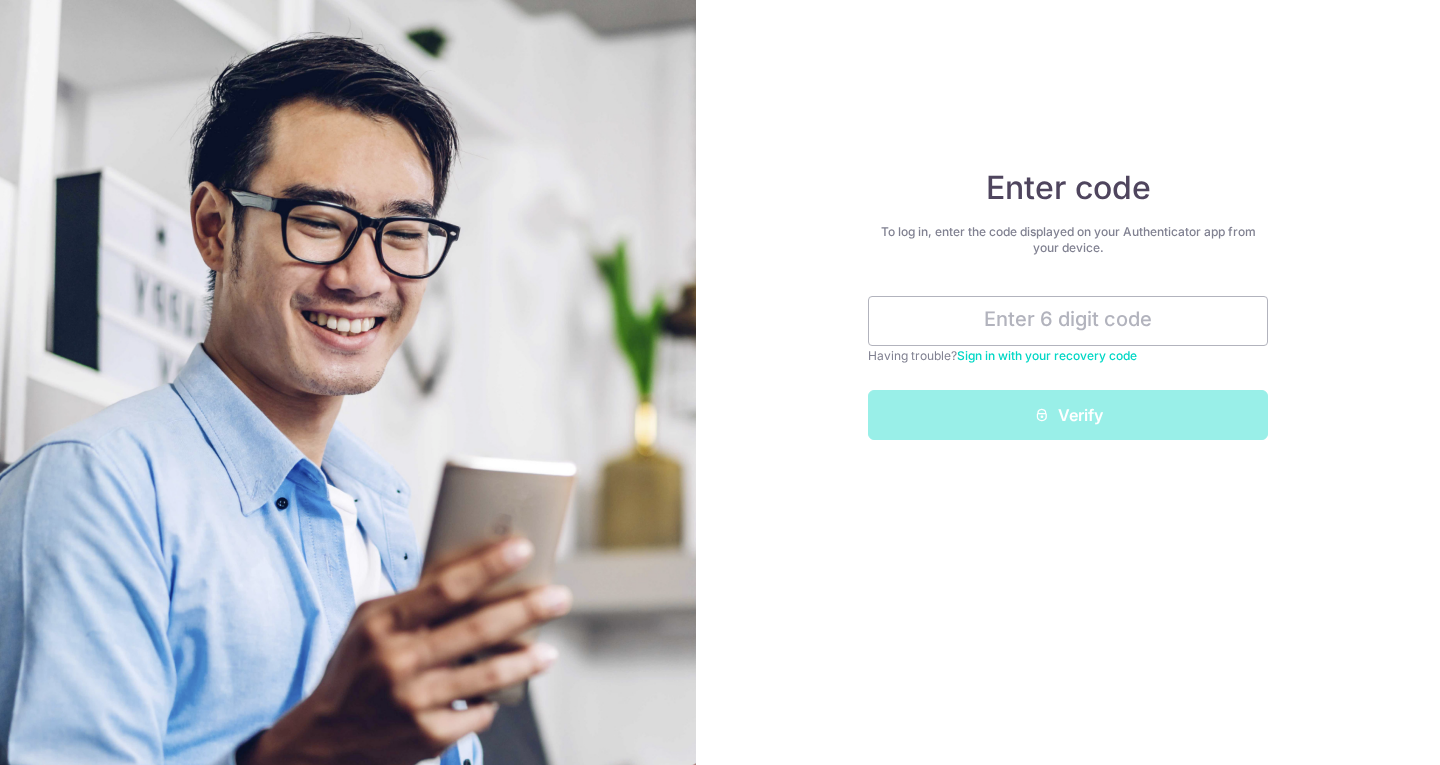 scroll, scrollTop: 0, scrollLeft: 0, axis: both 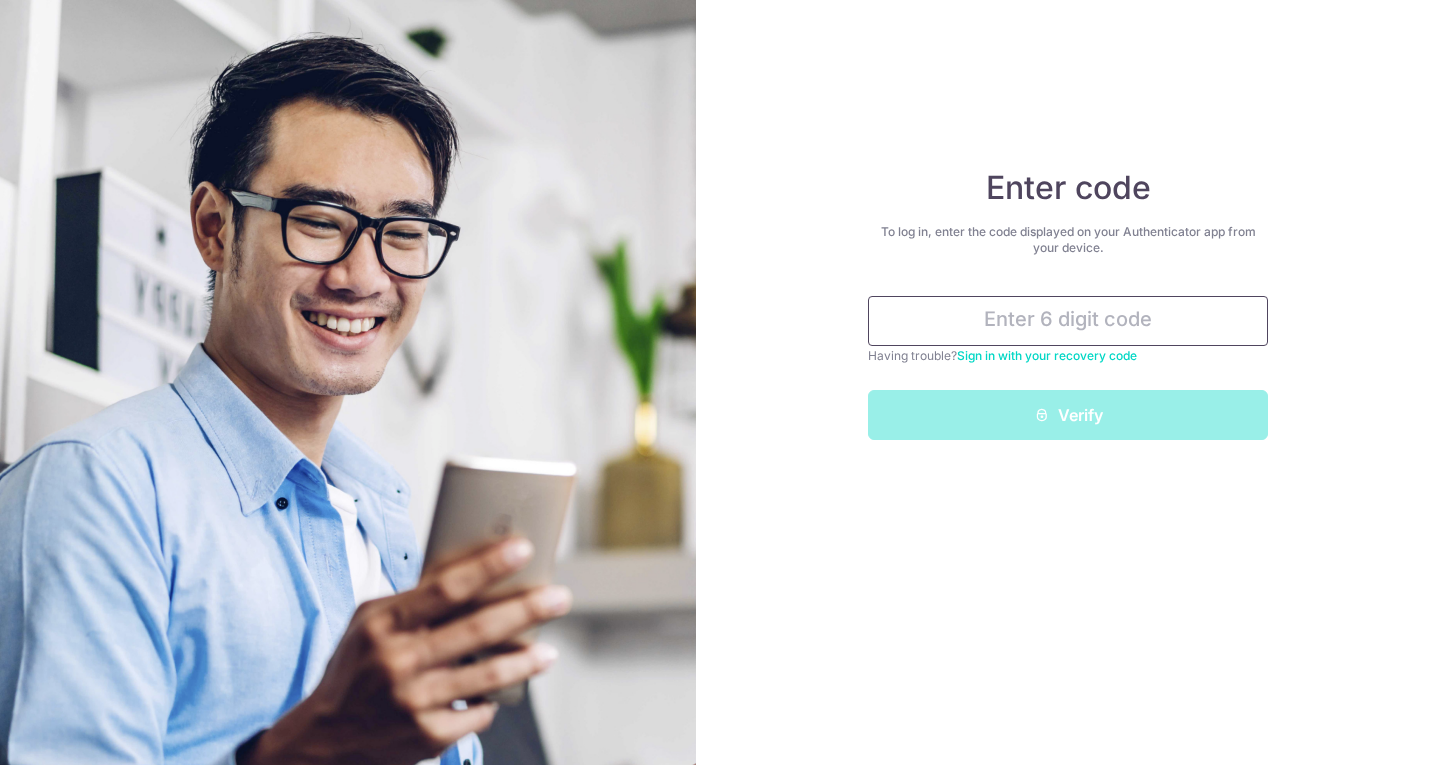 click at bounding box center (1068, 321) 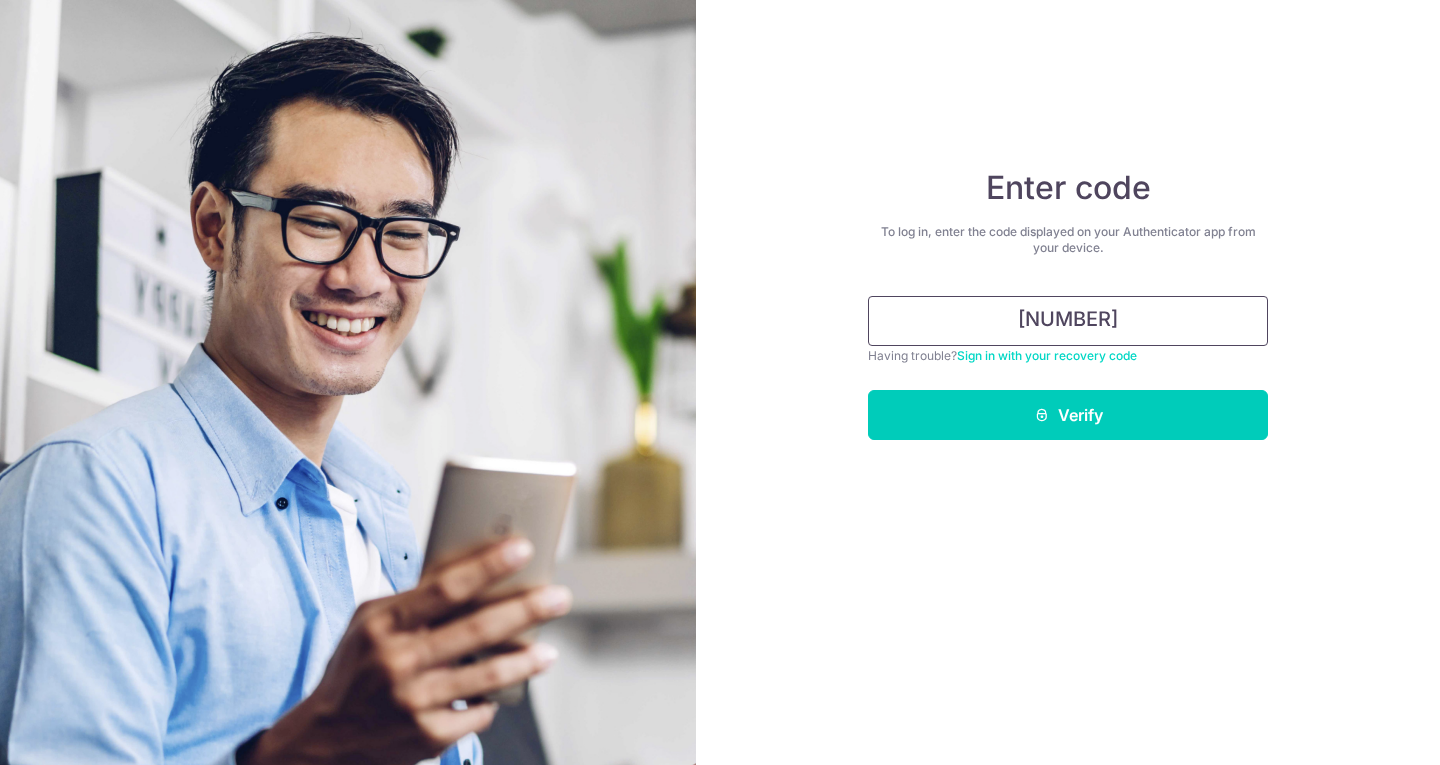 type on "340892" 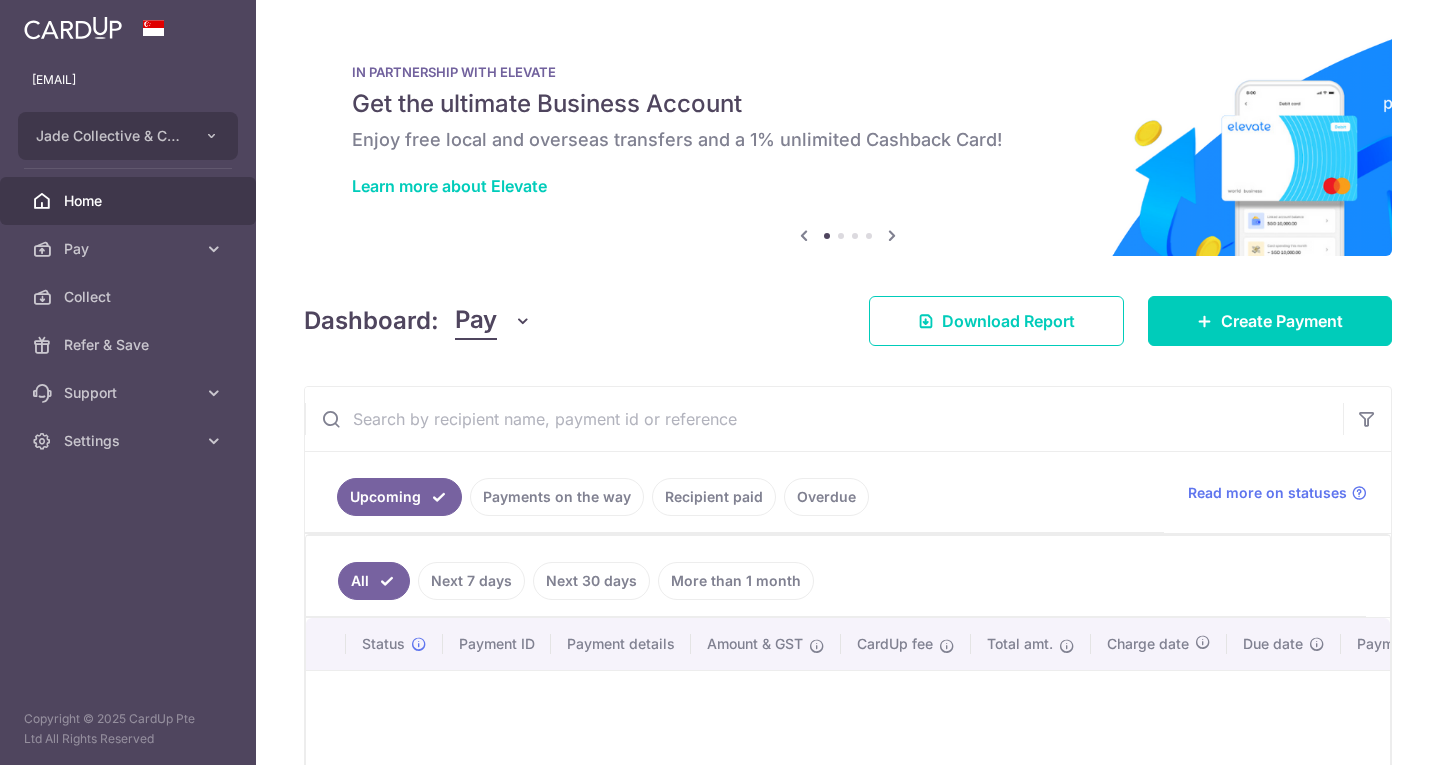 scroll, scrollTop: 0, scrollLeft: 0, axis: both 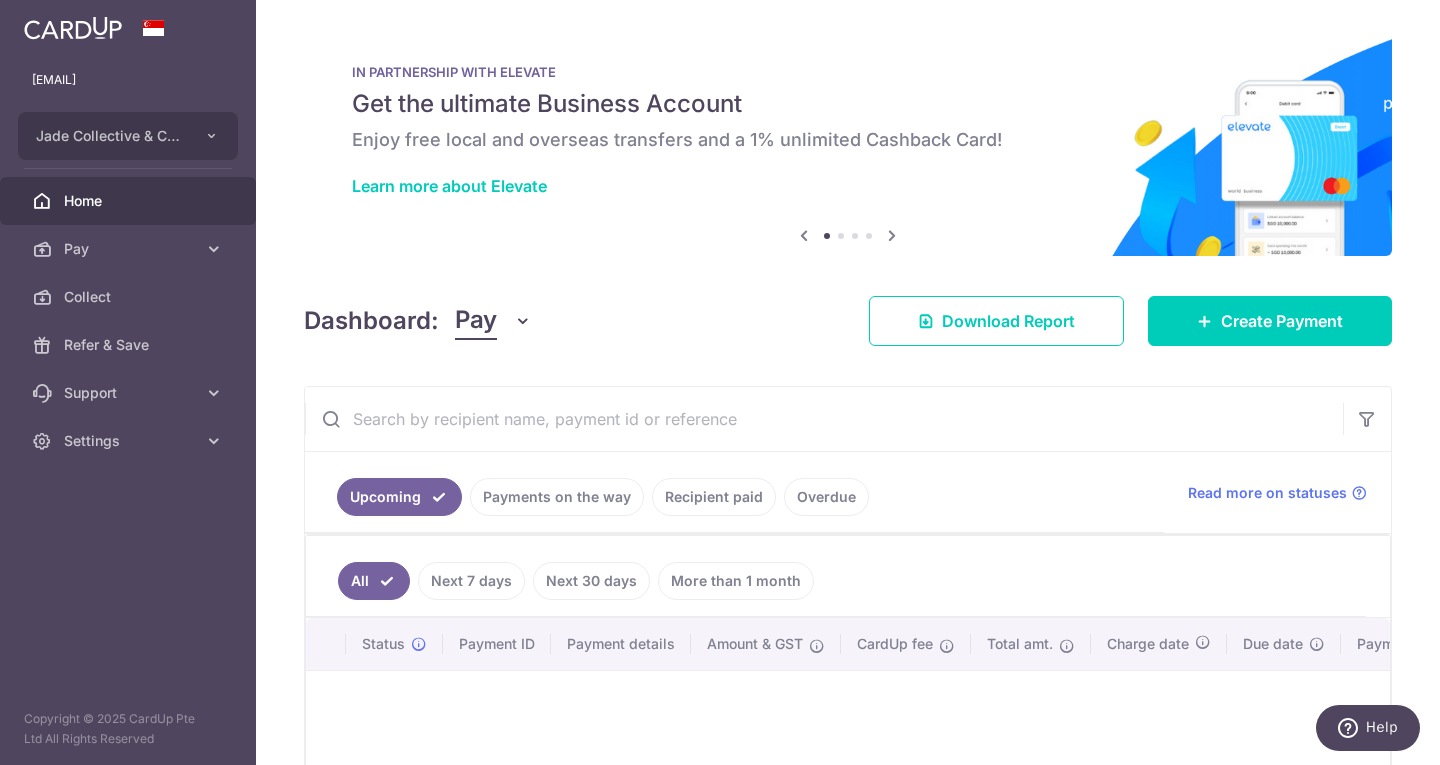 click on "Recipient paid" at bounding box center [714, 497] 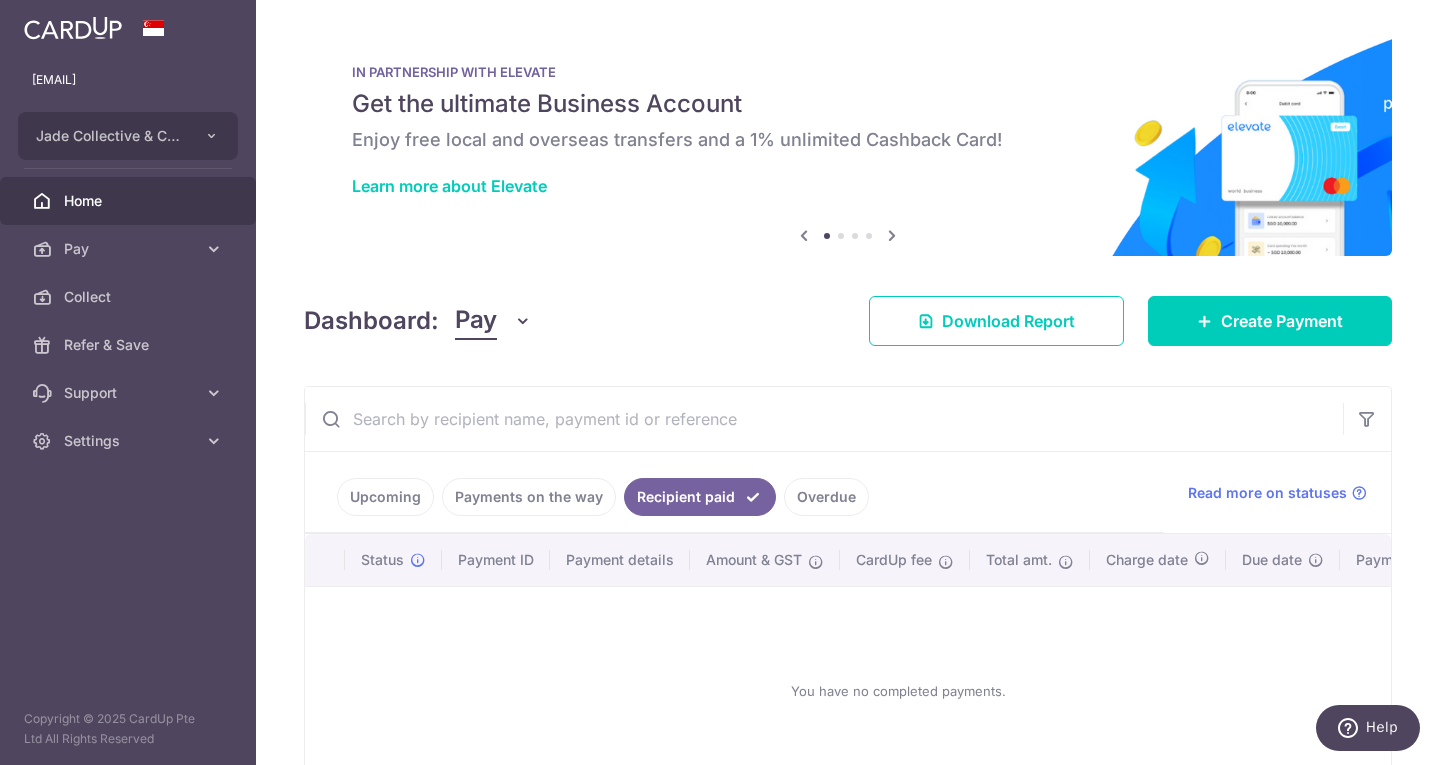 click on "Payments on the way" at bounding box center [529, 497] 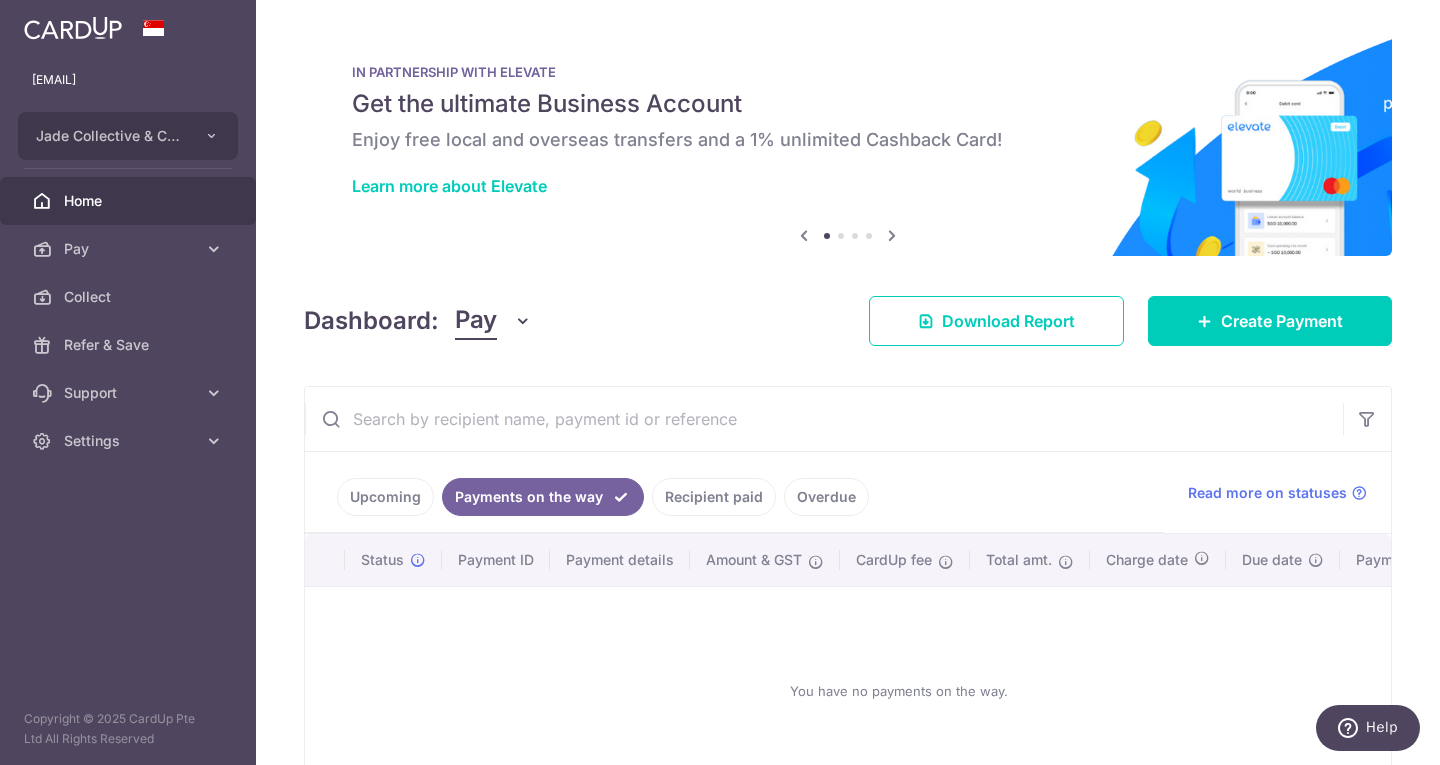 click on "Overdue" at bounding box center [826, 497] 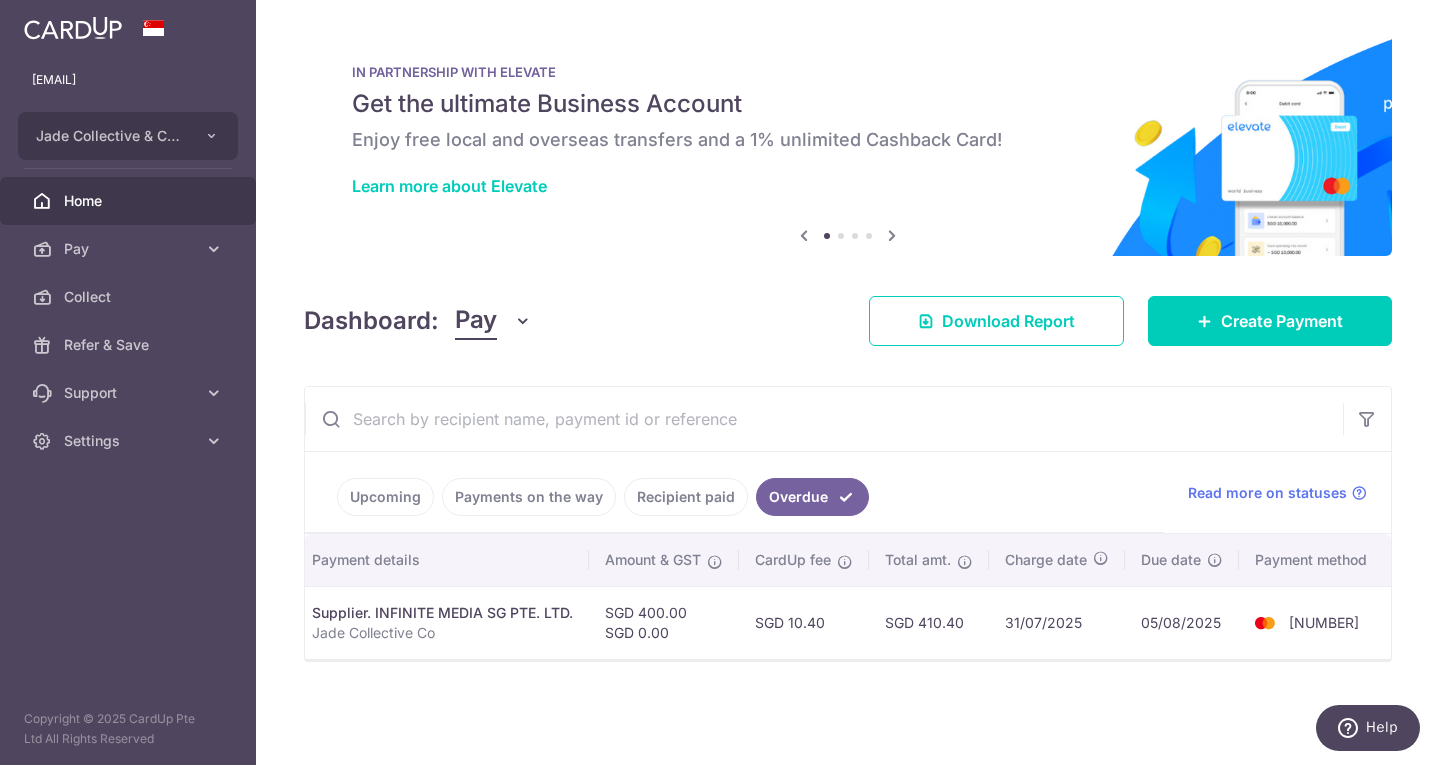 scroll, scrollTop: 0, scrollLeft: 338, axis: horizontal 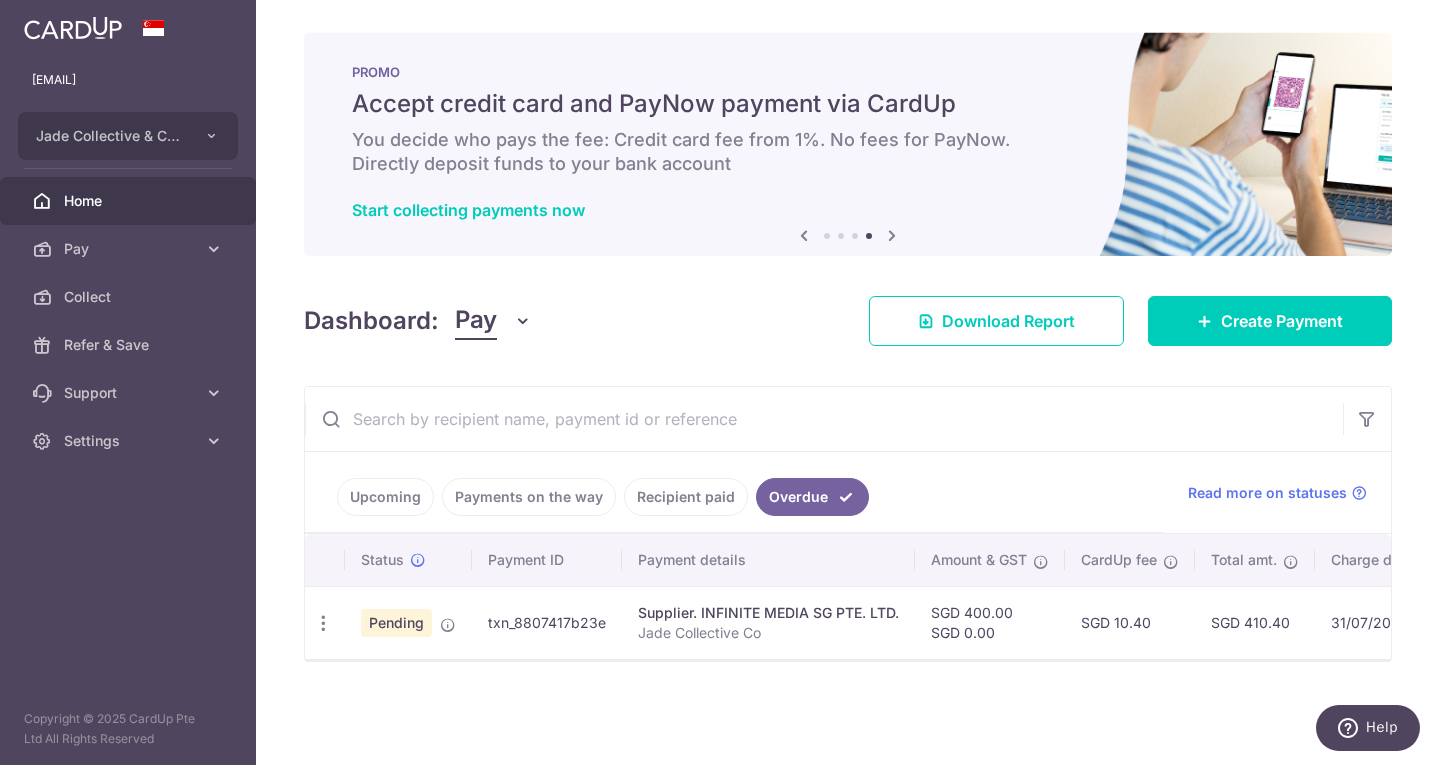 click on "Pending" at bounding box center [396, 623] 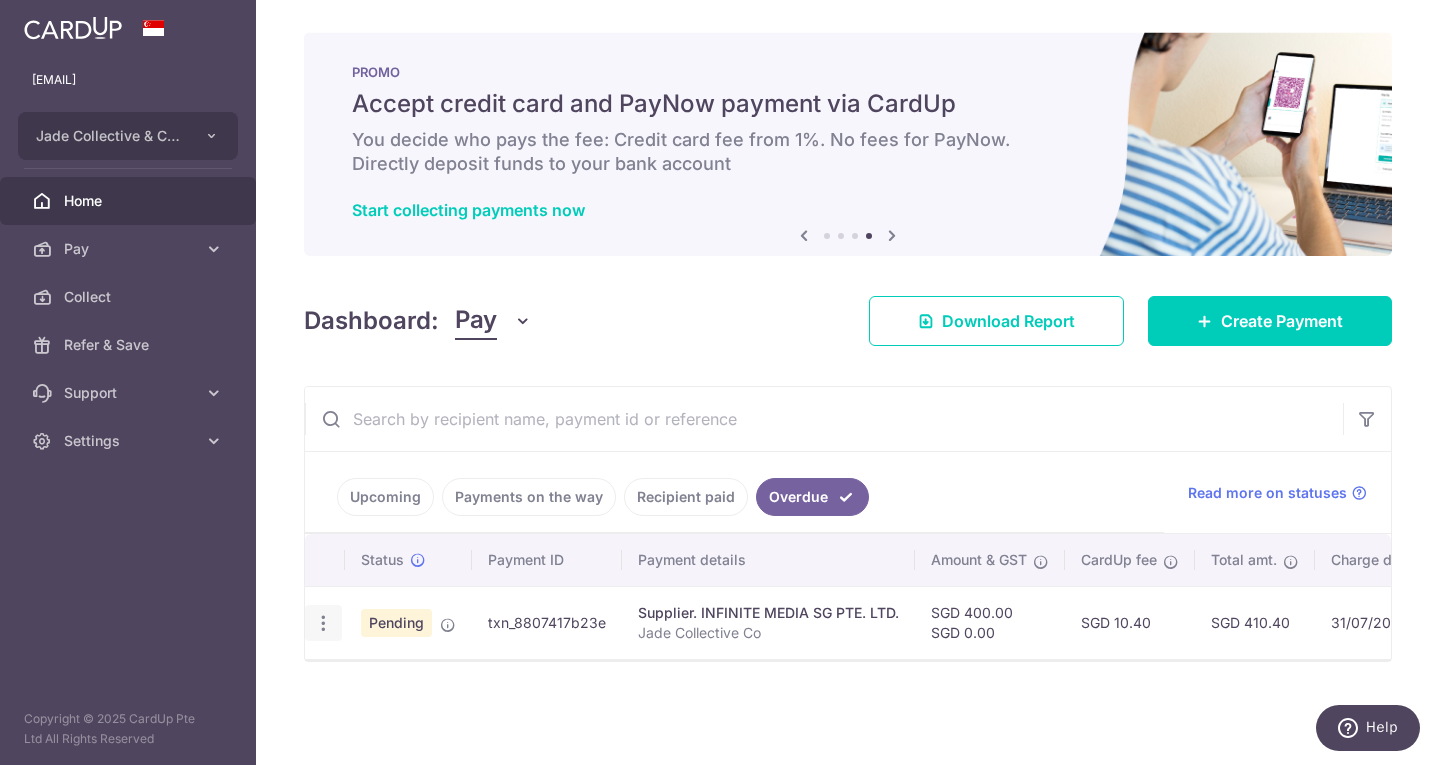 click on "Update payment
Cancel payment" at bounding box center [323, 623] 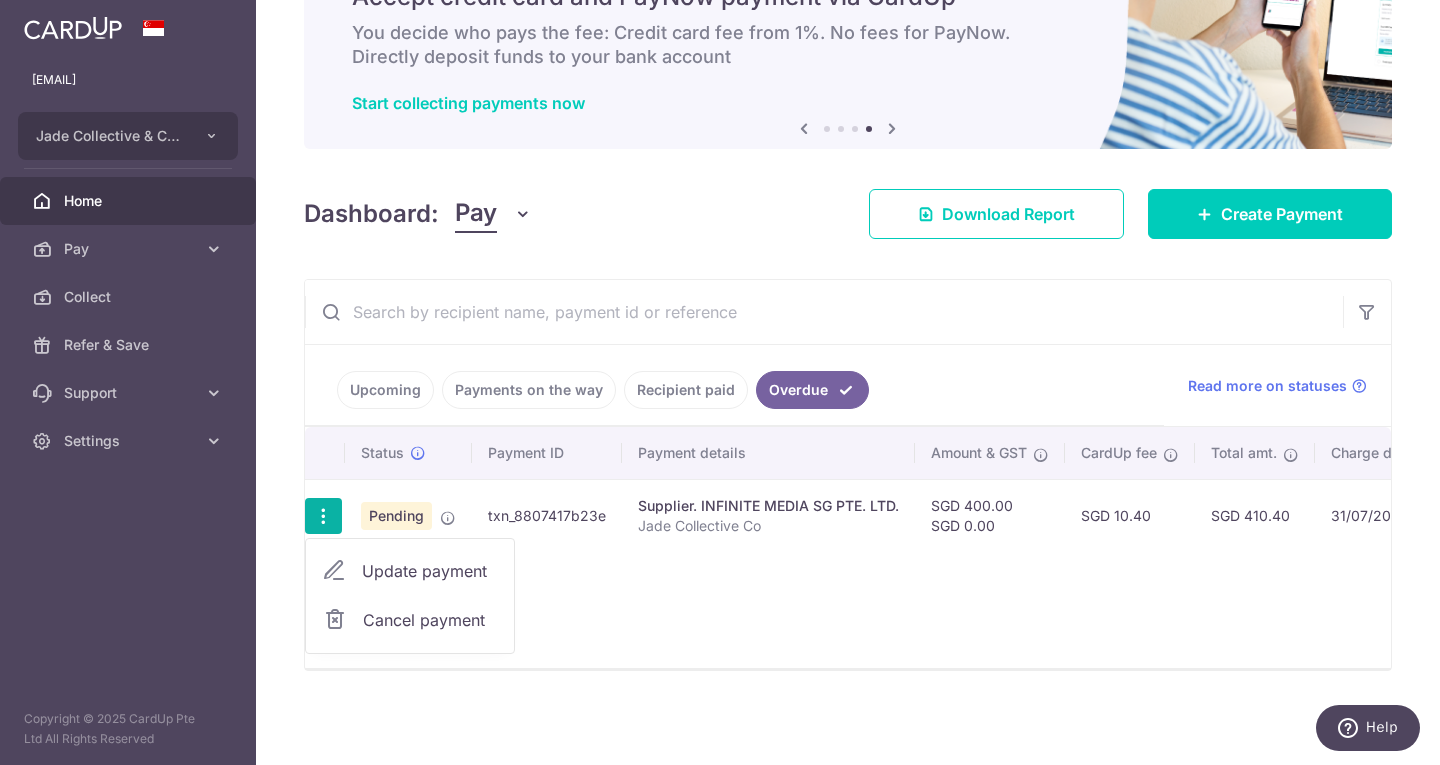 scroll, scrollTop: 117, scrollLeft: 0, axis: vertical 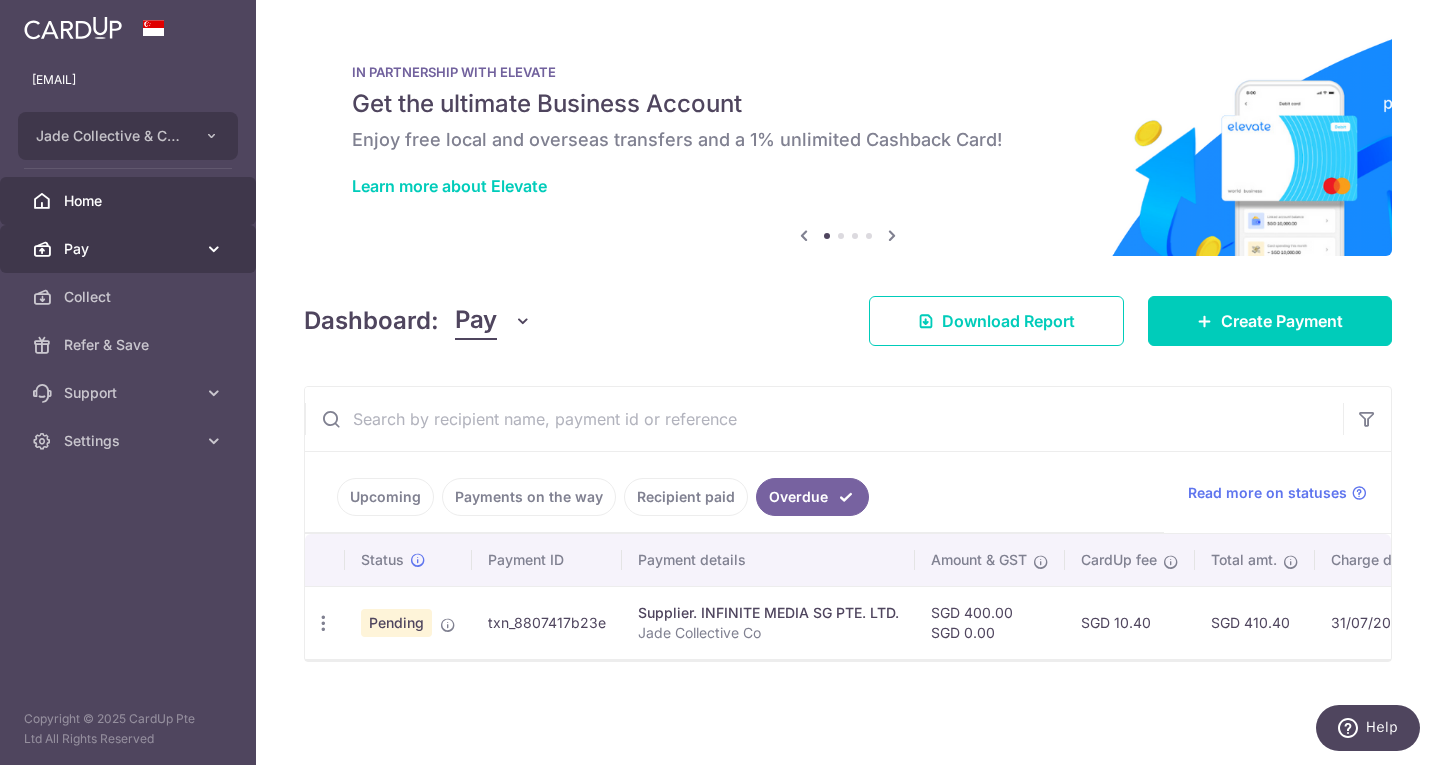 click on "Pay" at bounding box center [130, 249] 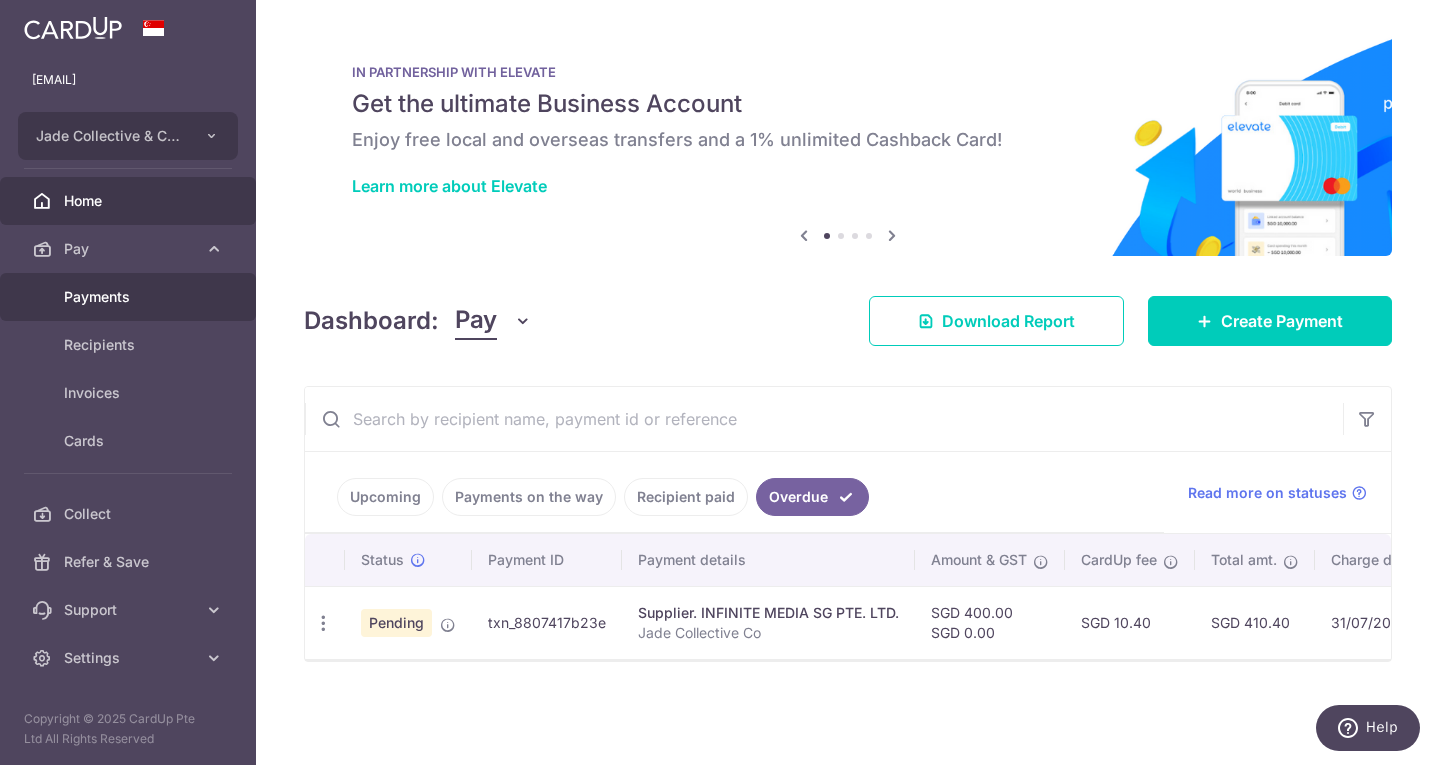 click on "Payments" at bounding box center [128, 297] 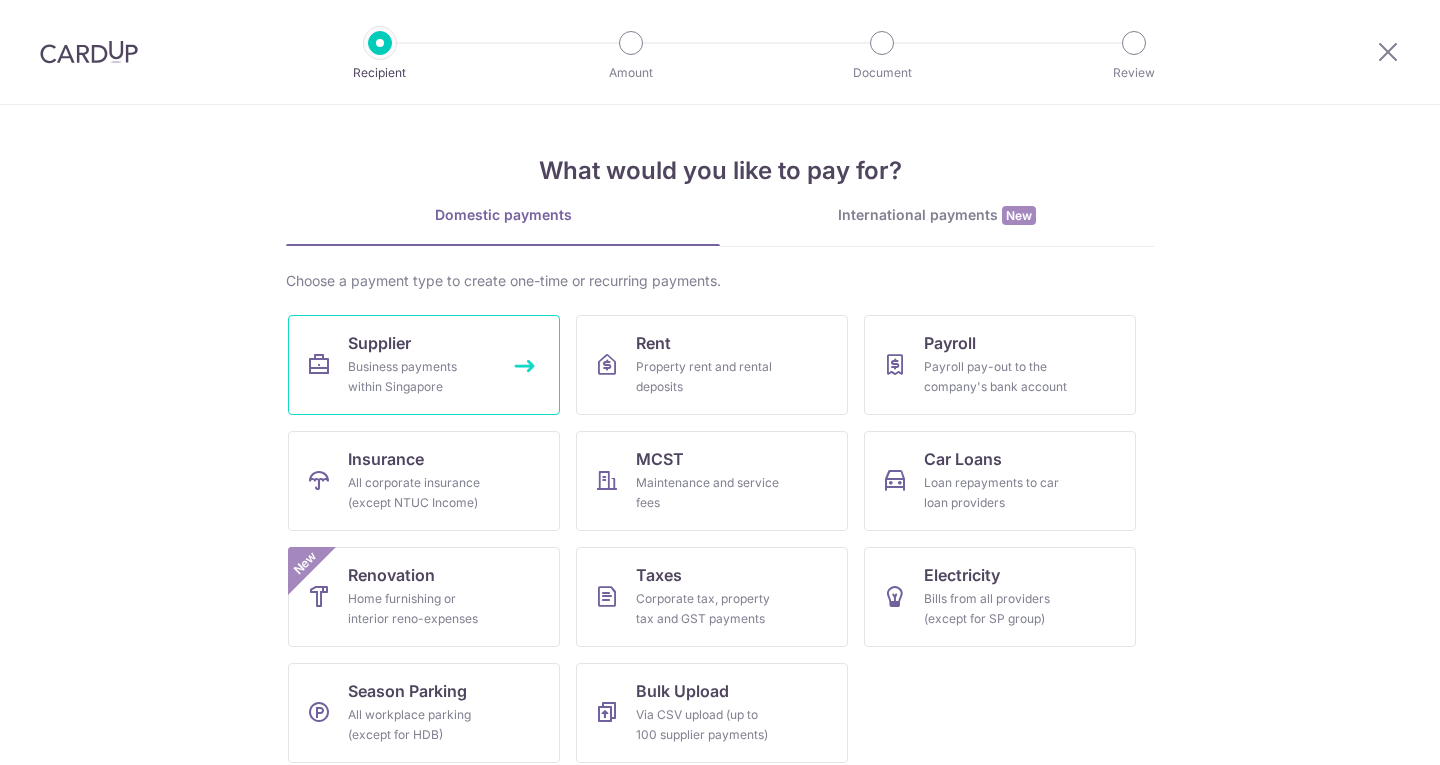 scroll, scrollTop: 0, scrollLeft: 0, axis: both 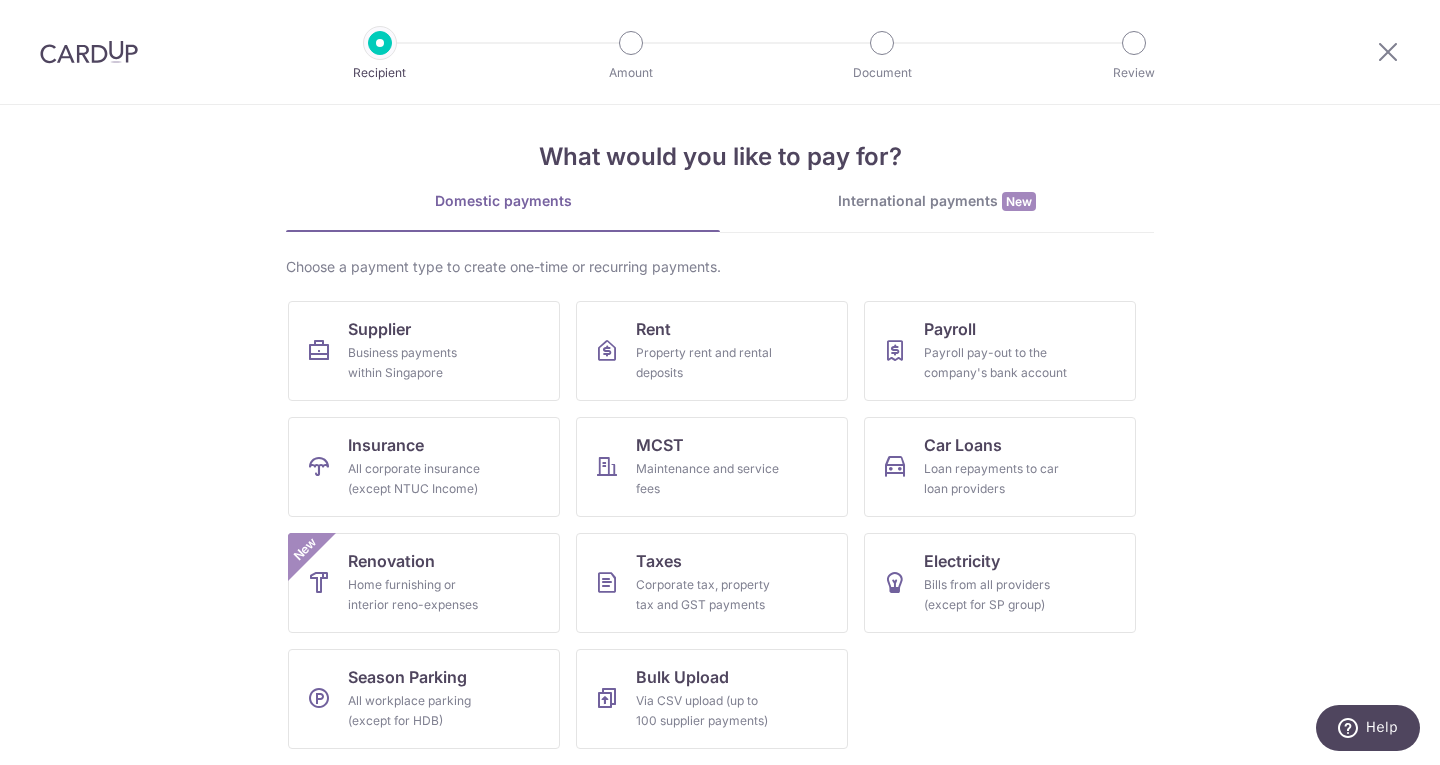 click at bounding box center [89, 52] 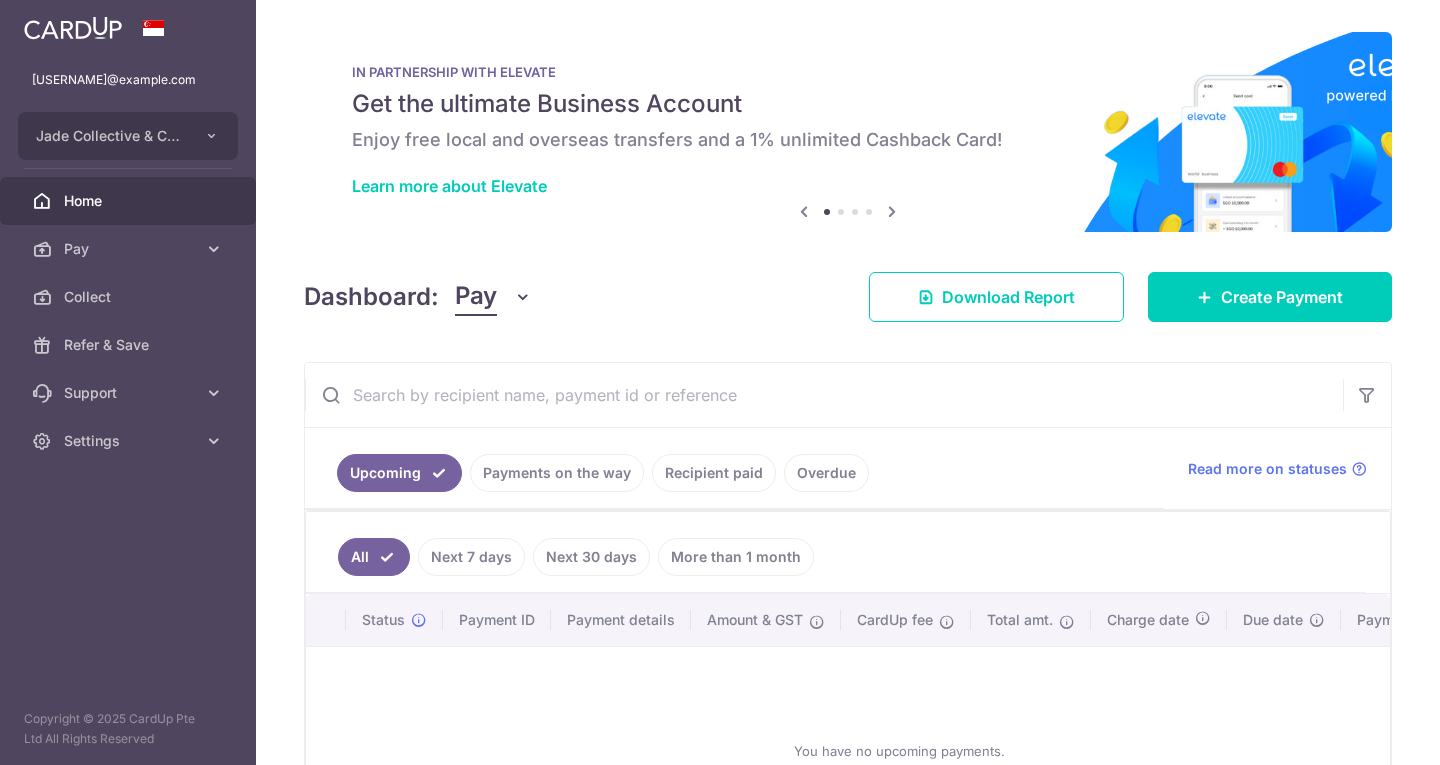 scroll, scrollTop: 0, scrollLeft: 0, axis: both 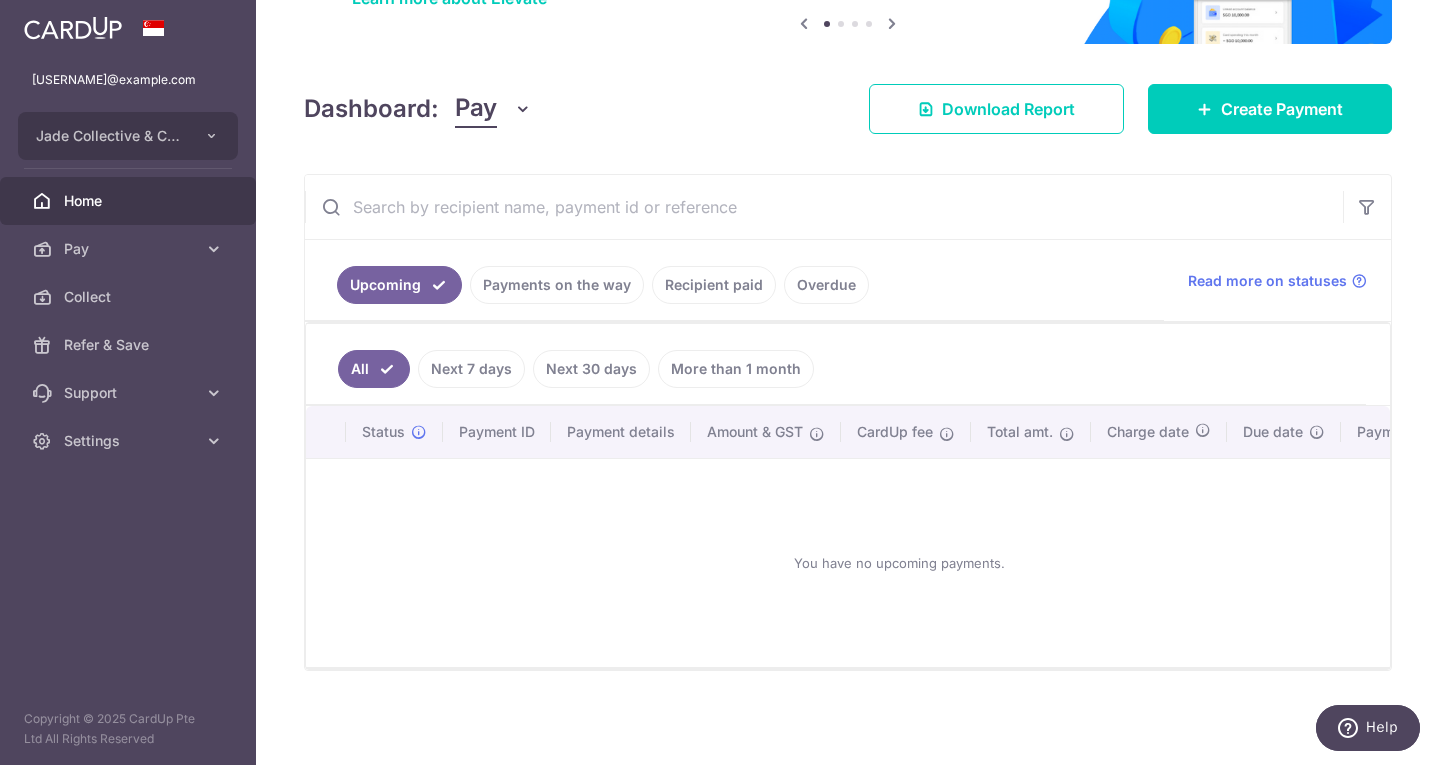 click on "You have no upcoming payments." at bounding box center [899, 563] 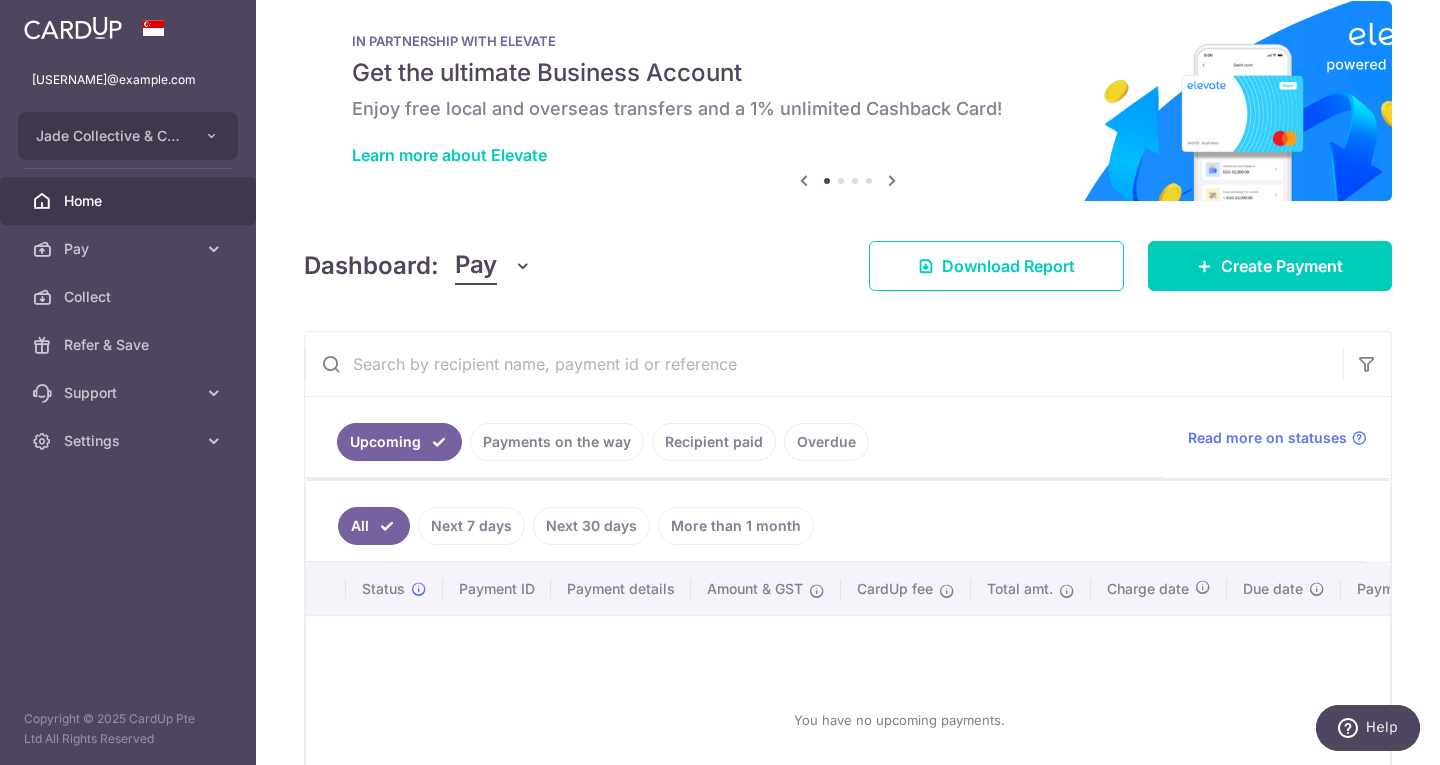click at bounding box center (824, 364) 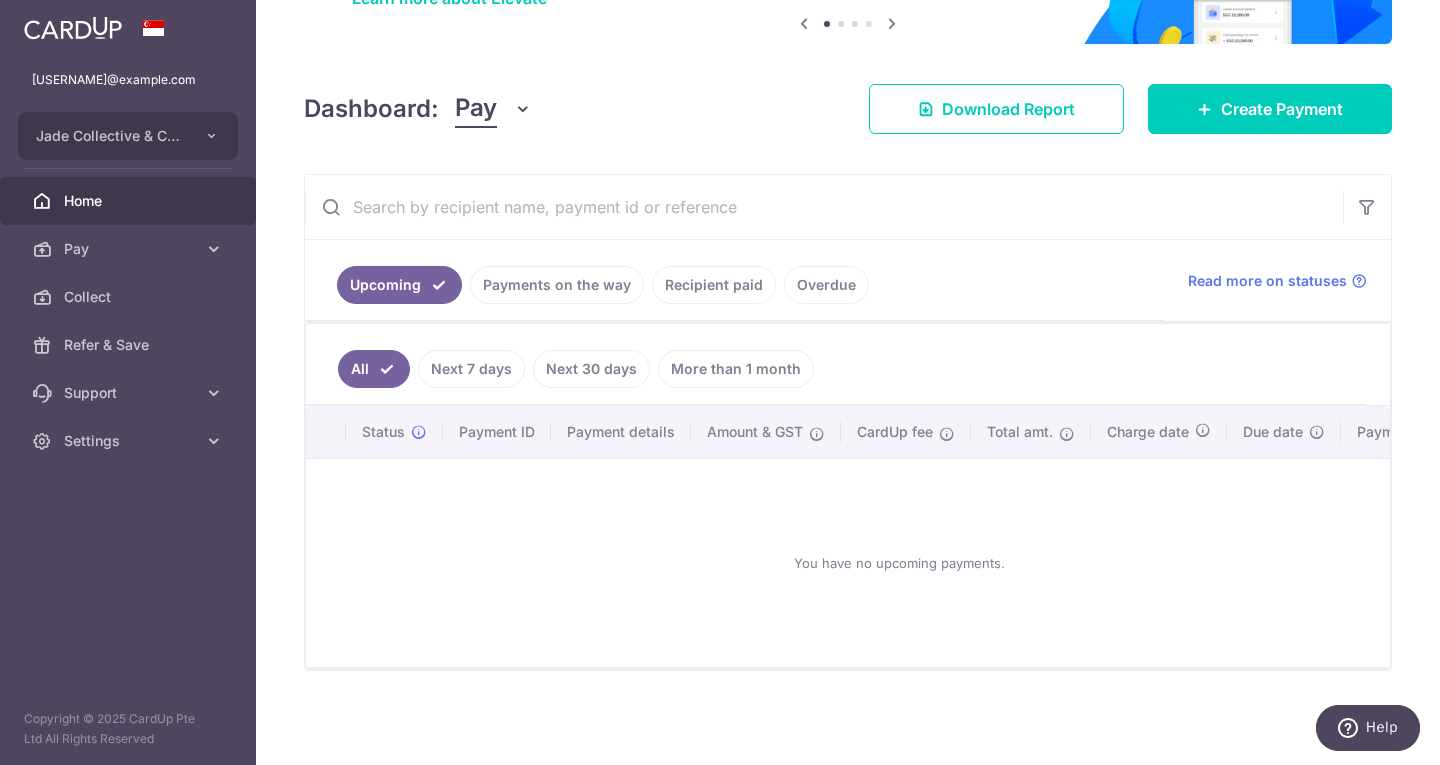 scroll, scrollTop: 198, scrollLeft: 0, axis: vertical 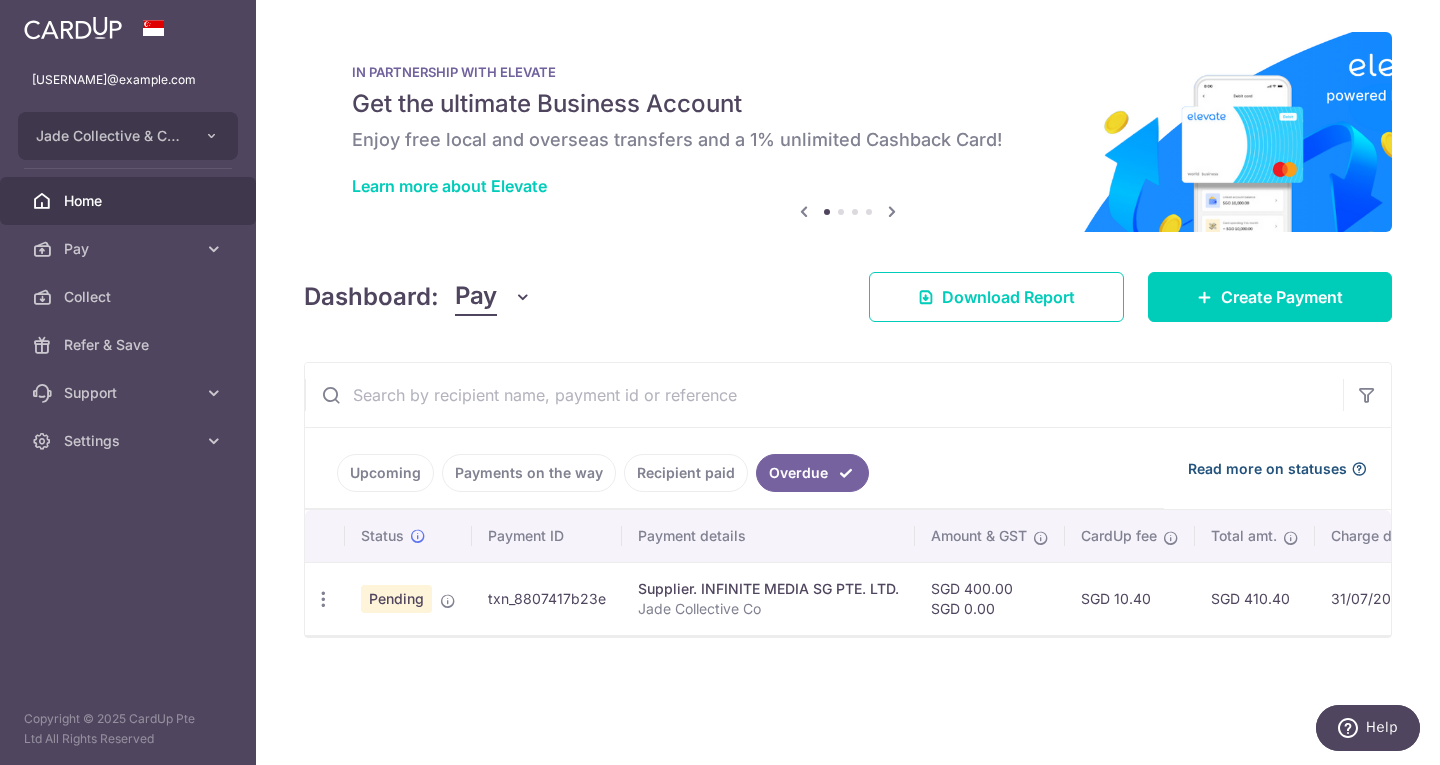 click on "Read more on statuses" at bounding box center (1267, 469) 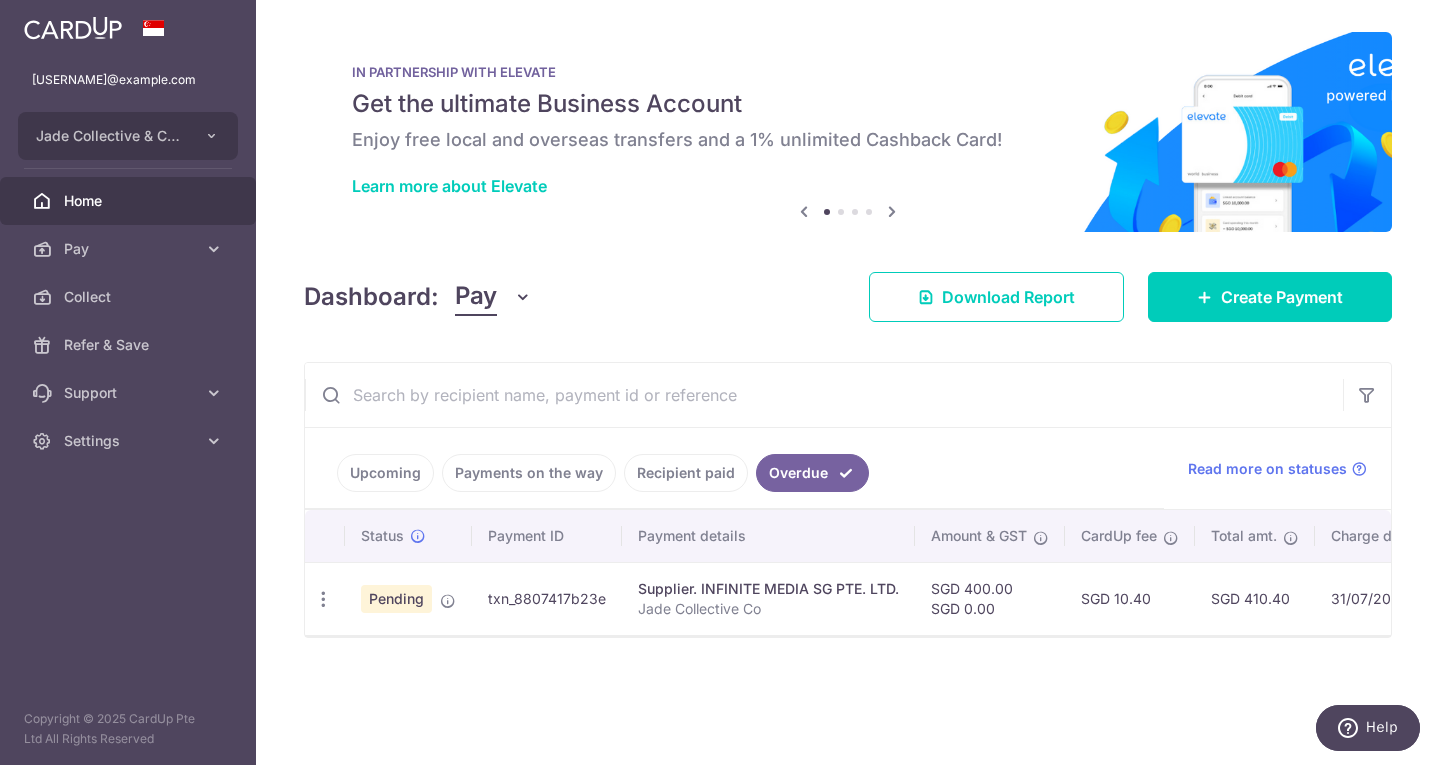 click on "Upcoming" at bounding box center (385, 473) 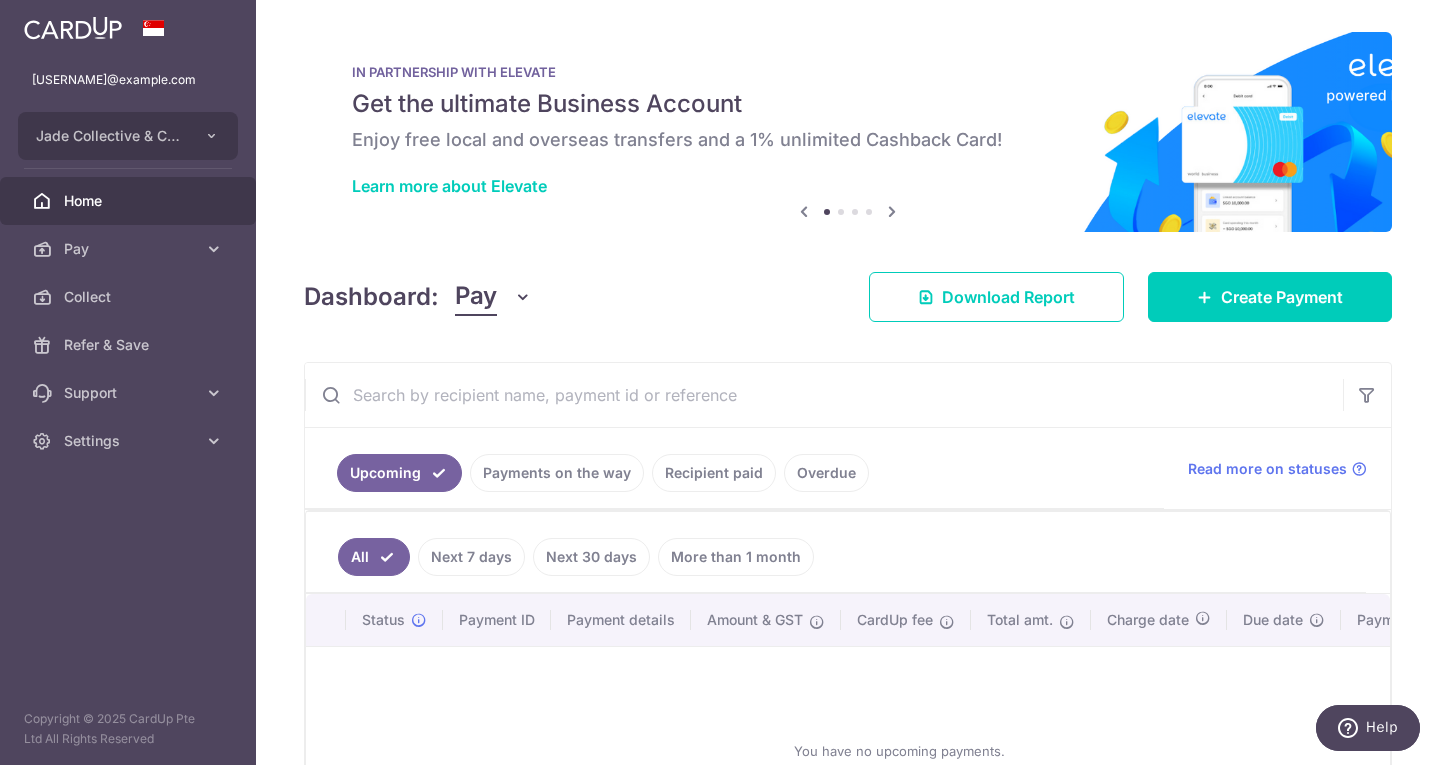 click on "Upcoming
Payments on the way
Recipient paid
Overdue" at bounding box center (734, 468) 